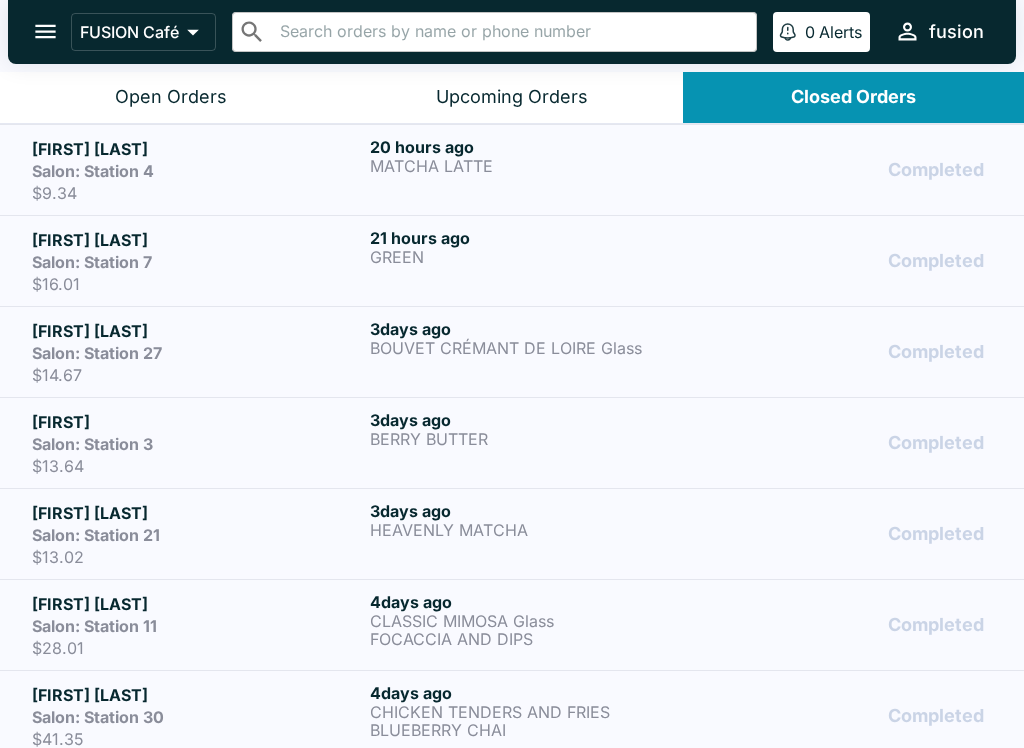 scroll, scrollTop: 0, scrollLeft: 0, axis: both 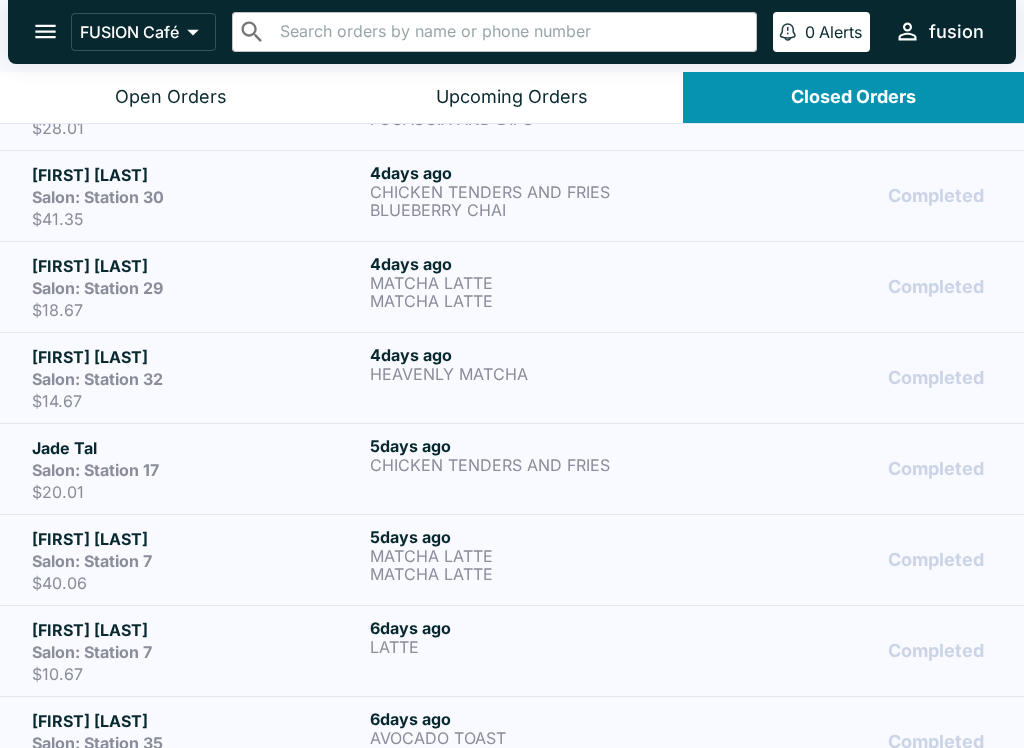 click on "[DAYS_AGO]" at bounding box center [535, 446] 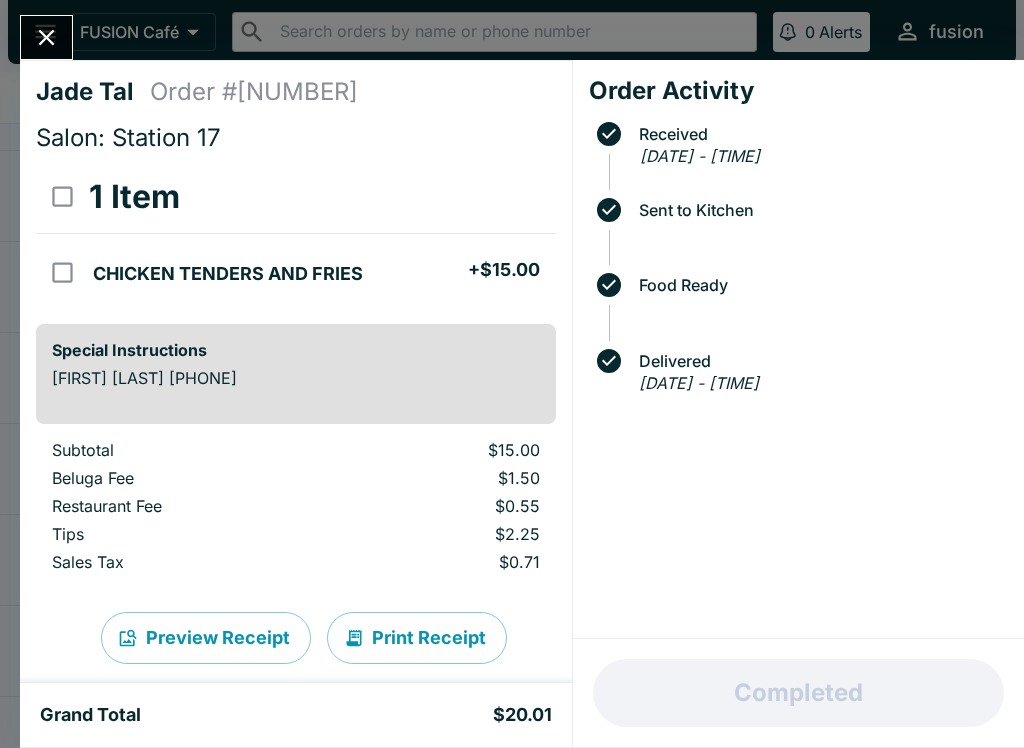 click 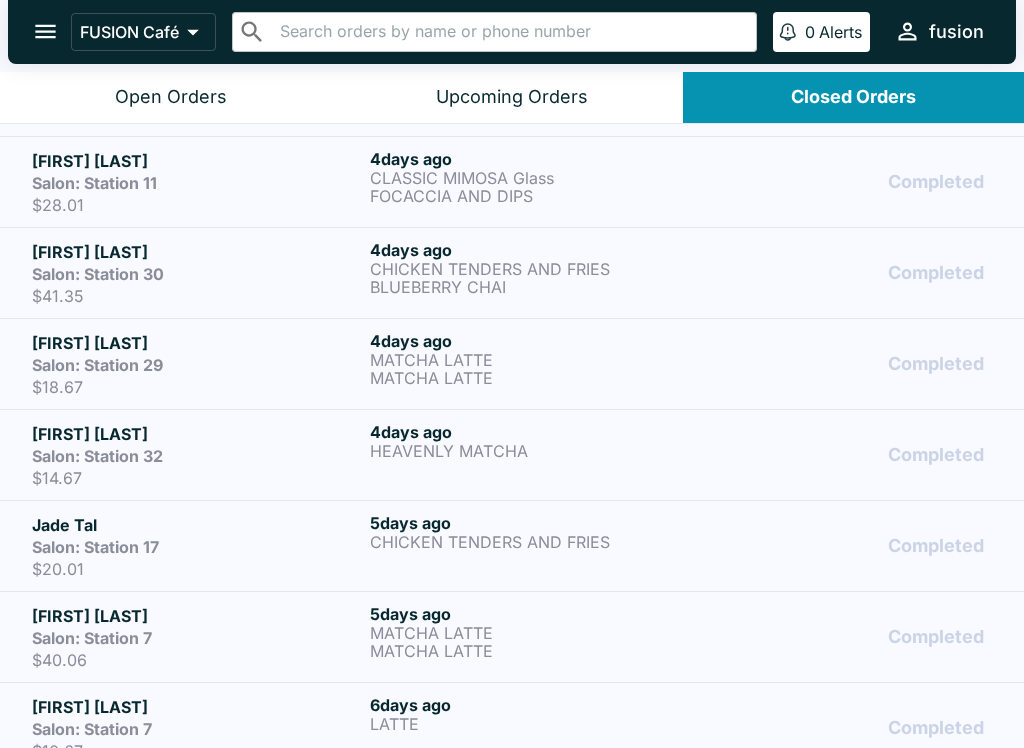 scroll, scrollTop: 432, scrollLeft: 0, axis: vertical 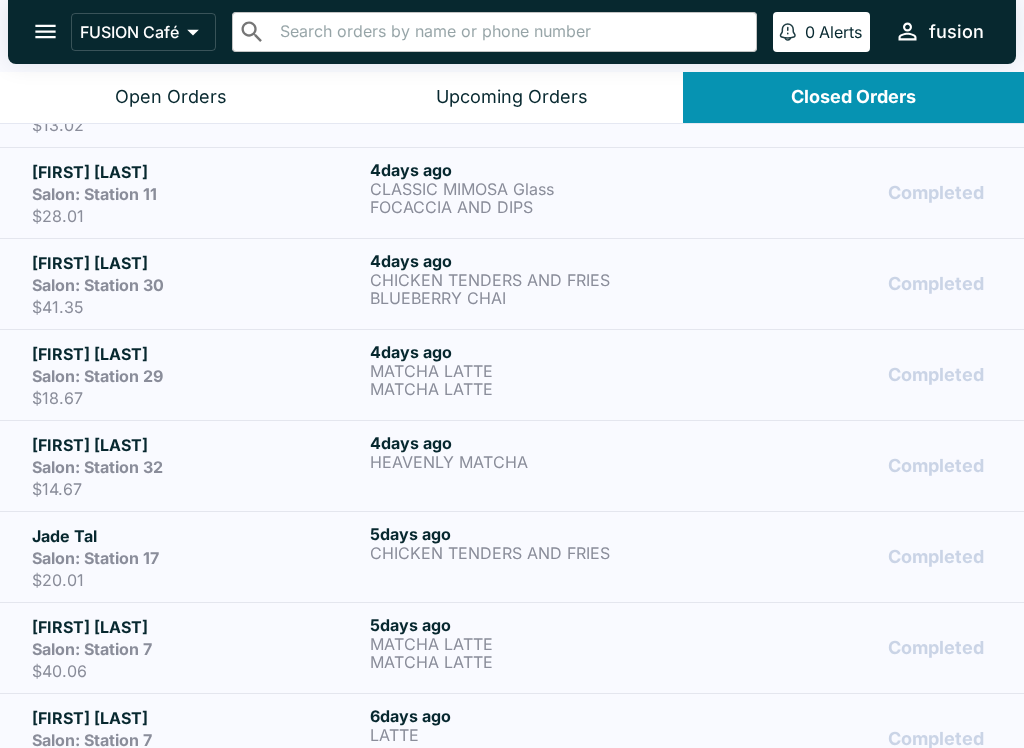 click on "[FIRST] [LAST] Salon: Station 32 $14.67 [DAYS_AGO] HEAVENLY MATCHA Completed" at bounding box center (512, 465) 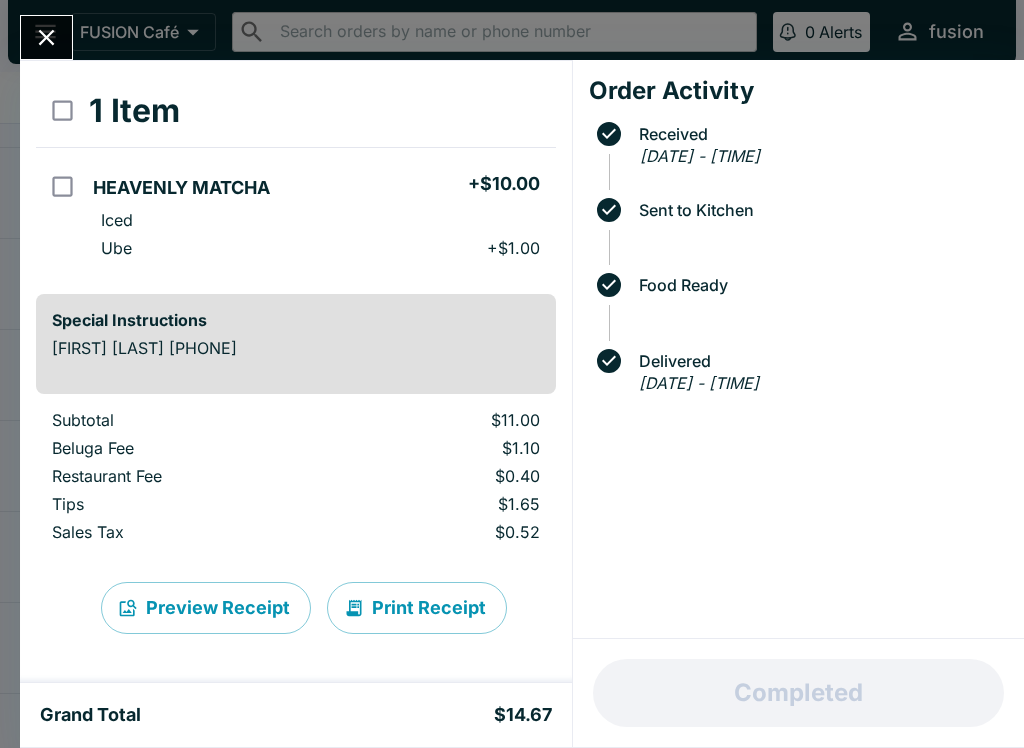 scroll, scrollTop: 86, scrollLeft: 0, axis: vertical 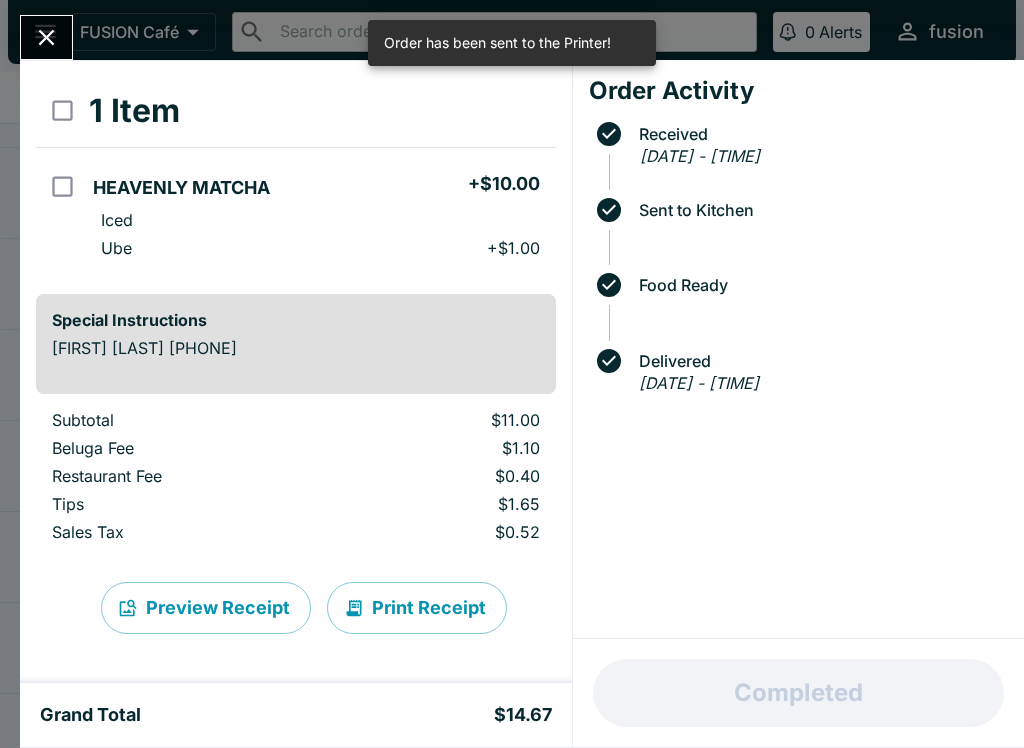 click 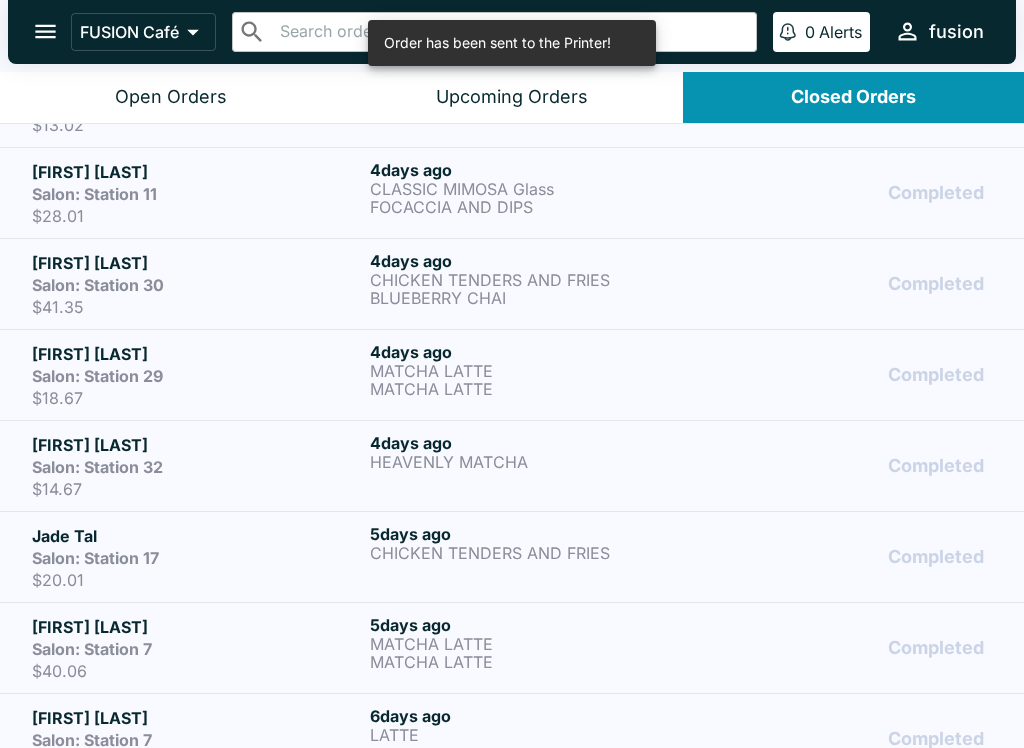click on "[DAYS_AGO]" at bounding box center [535, 352] 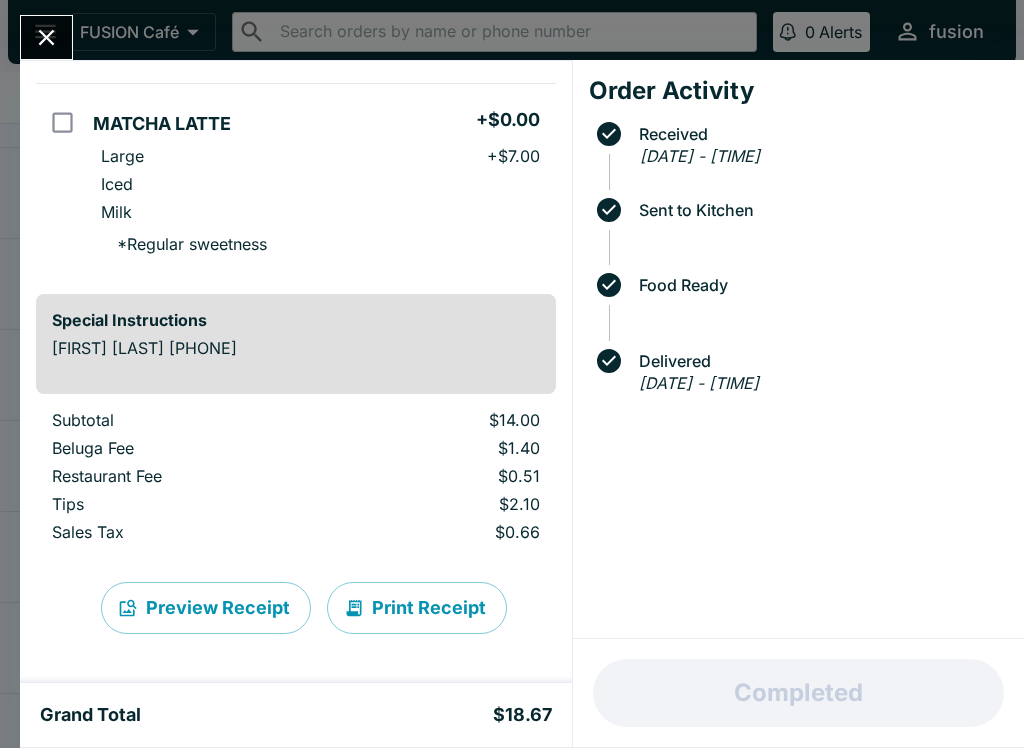 scroll, scrollTop: 345, scrollLeft: 0, axis: vertical 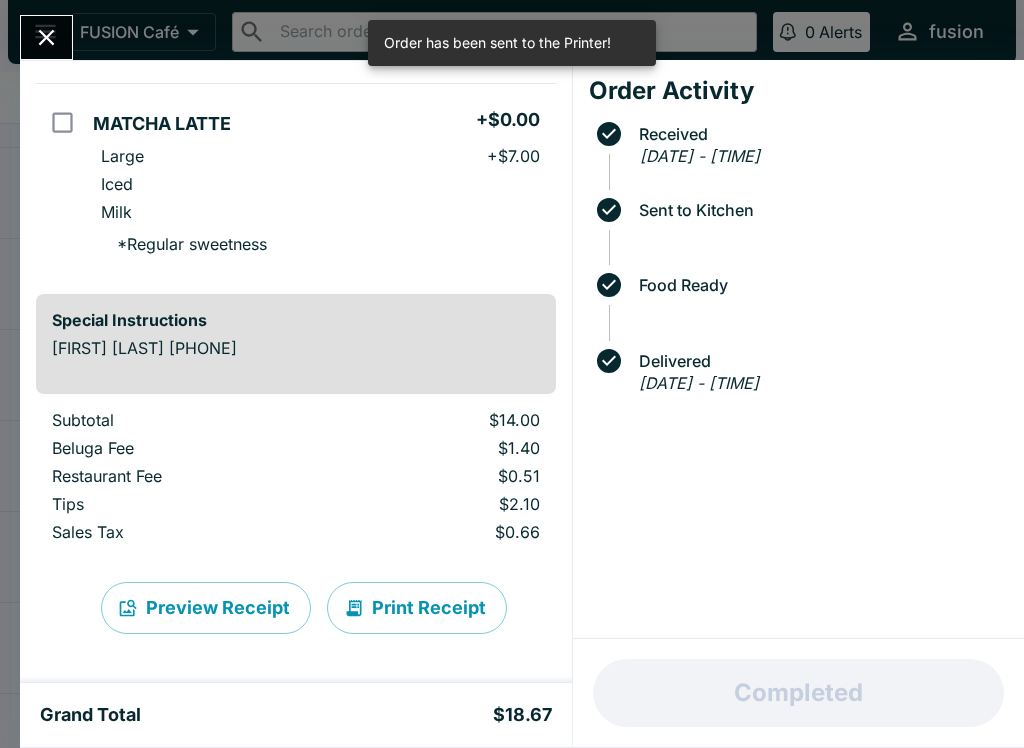 click 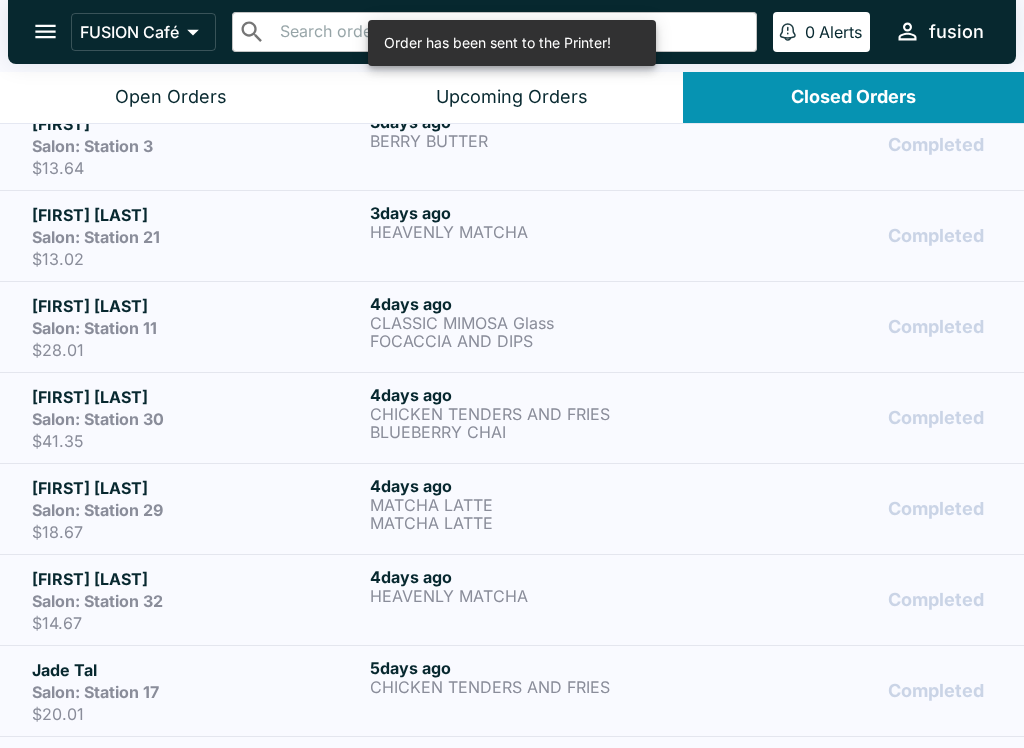scroll, scrollTop: 297, scrollLeft: 0, axis: vertical 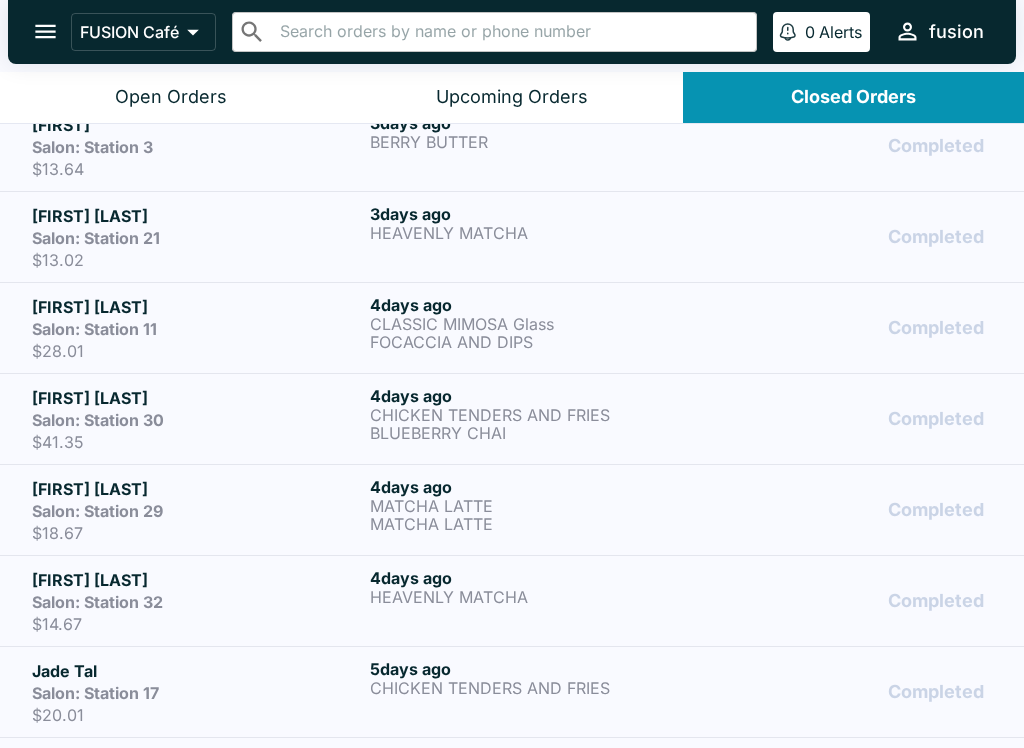 click on "BLUEBERRY CHAI" at bounding box center (535, 433) 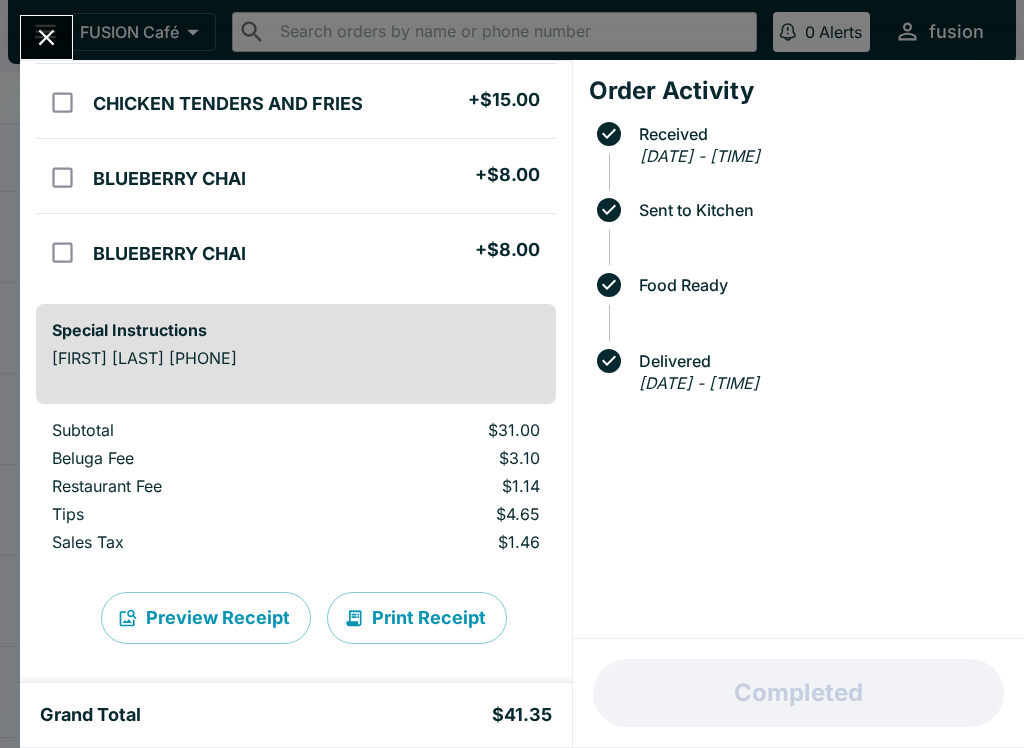scroll, scrollTop: 171, scrollLeft: 0, axis: vertical 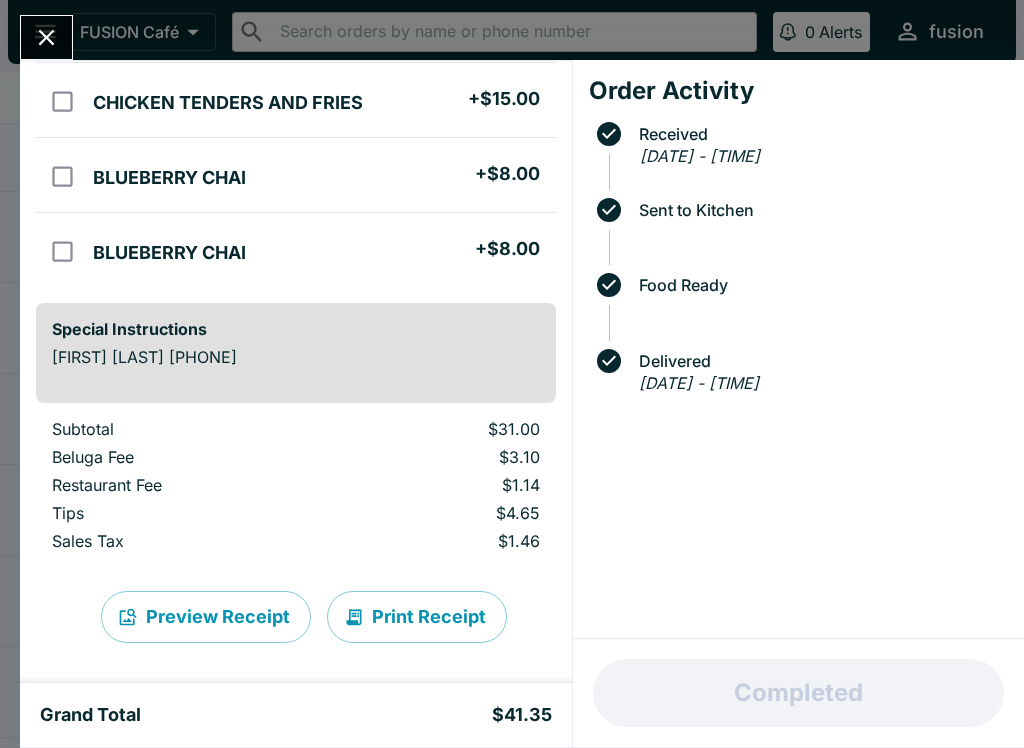 click on "Print Receipt" at bounding box center [417, 617] 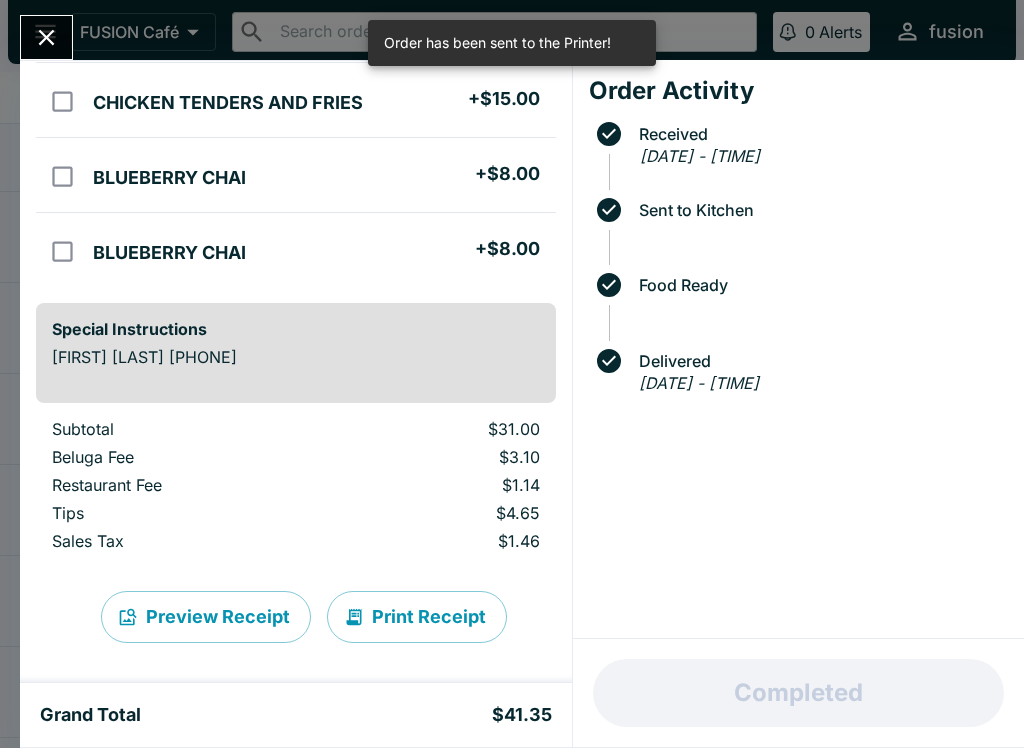 click 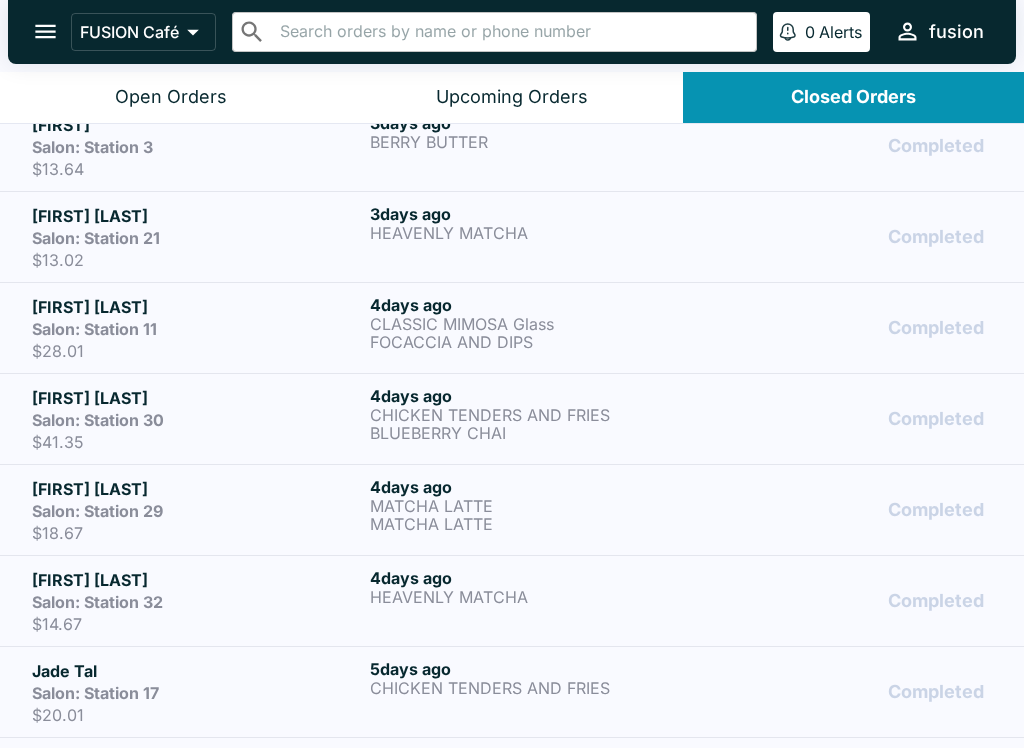 click on "[DAYS_AGO]" at bounding box center [535, 305] 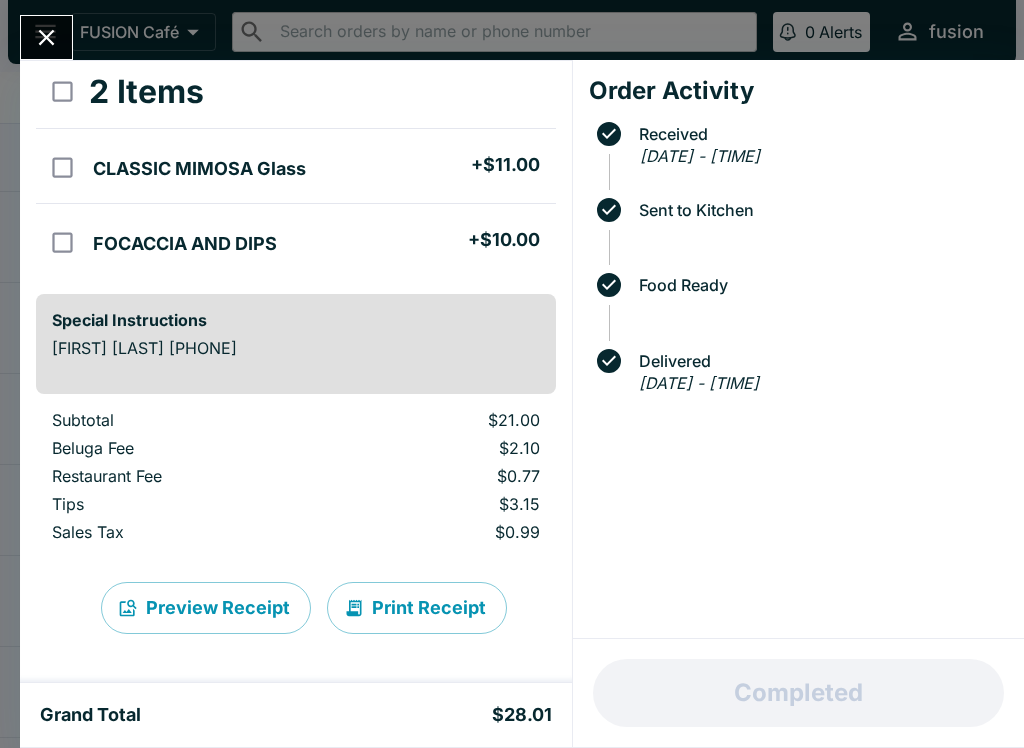 scroll, scrollTop: 105, scrollLeft: 0, axis: vertical 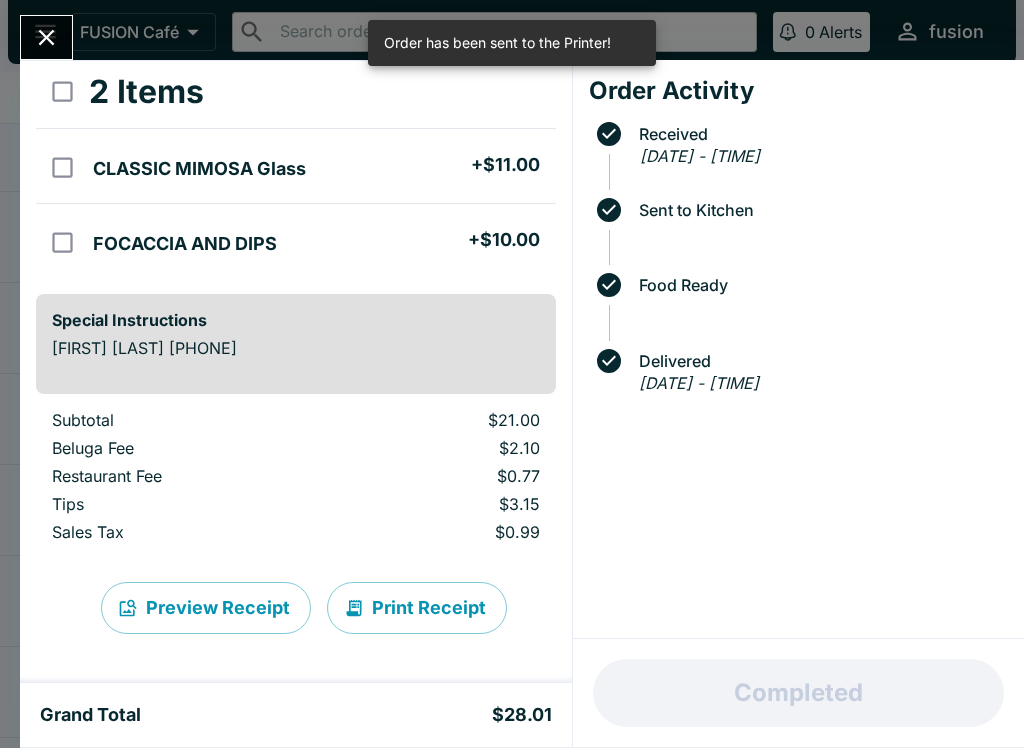 click 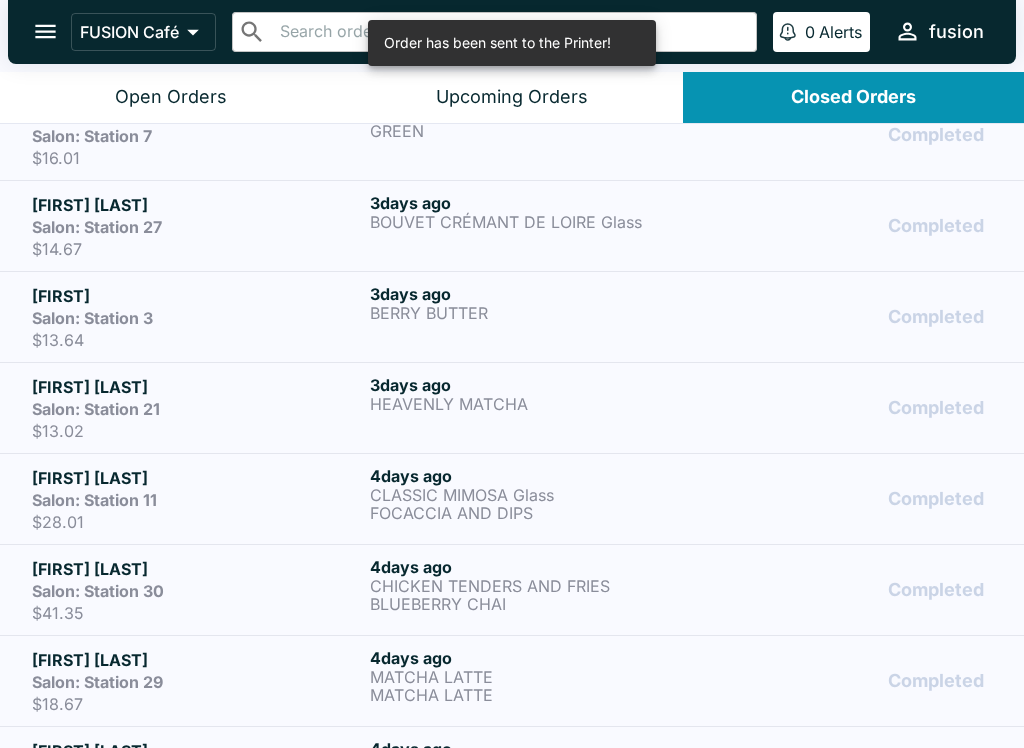 scroll, scrollTop: 122, scrollLeft: 0, axis: vertical 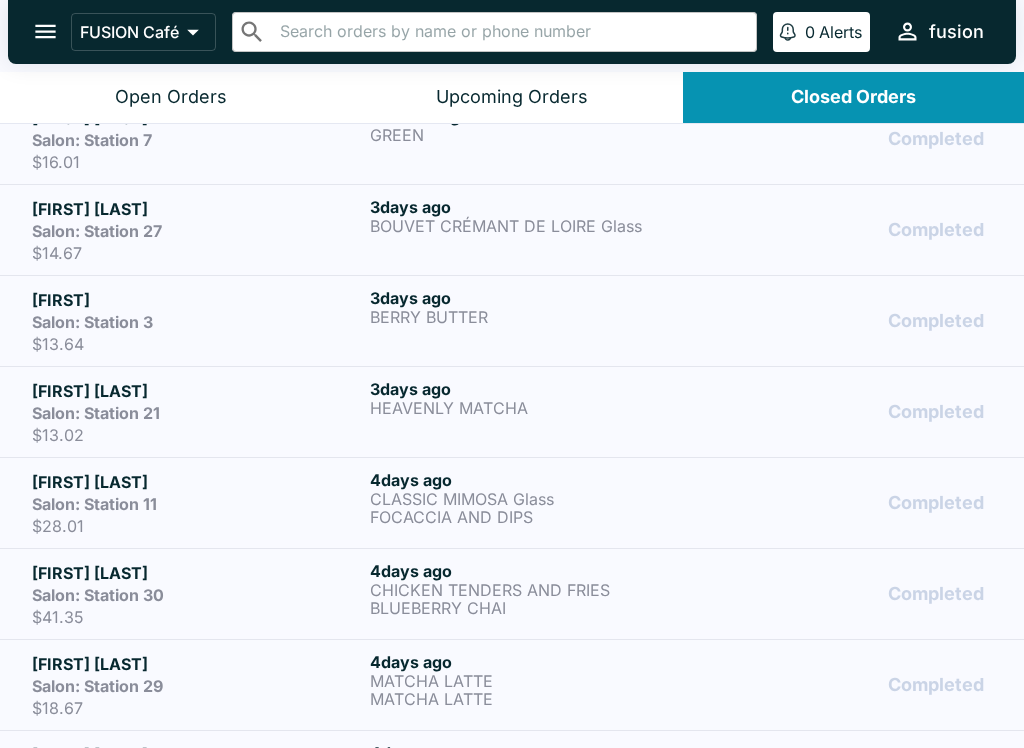 click on "[DAYS_AGO]" at bounding box center (535, 389) 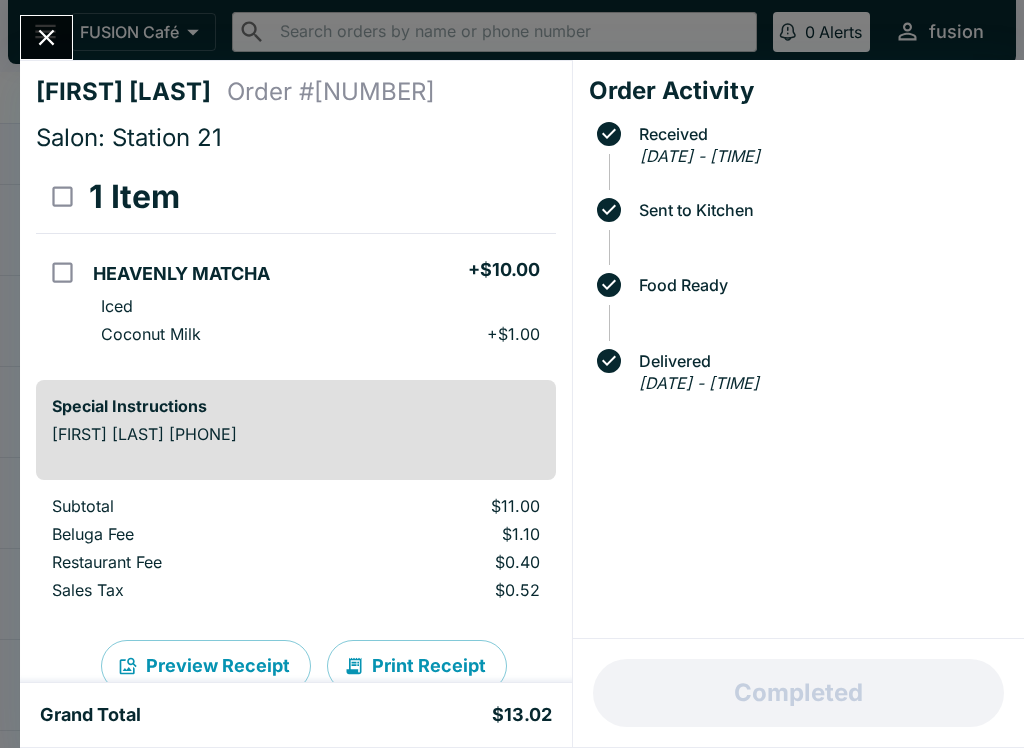 click on "Print Receipt" at bounding box center [417, 666] 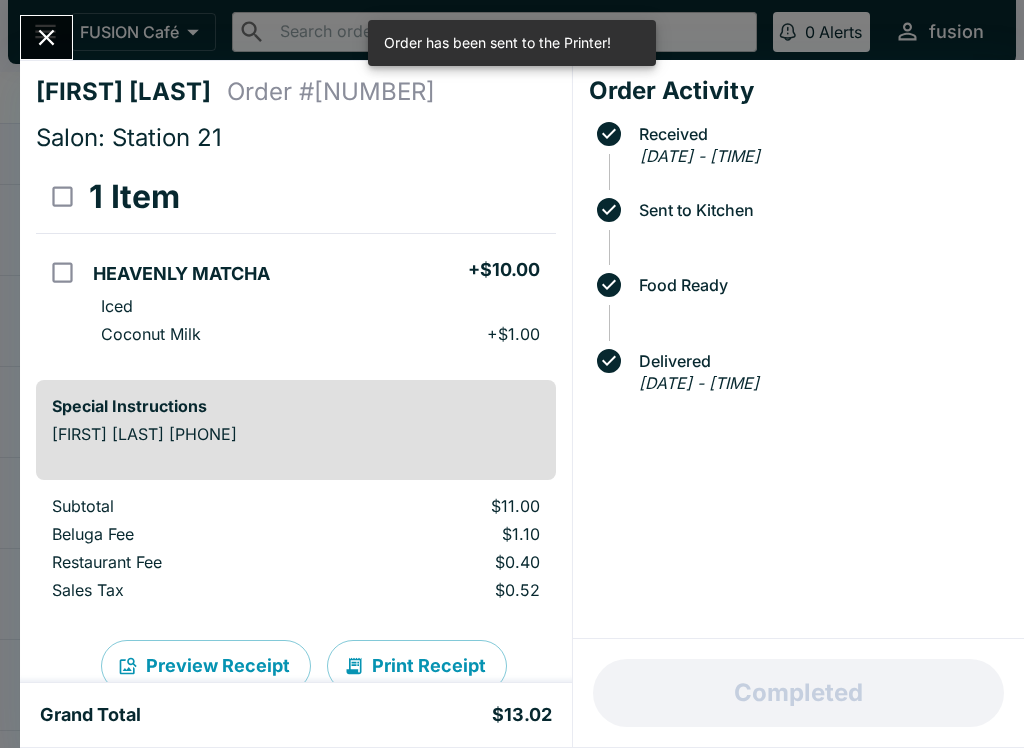 click 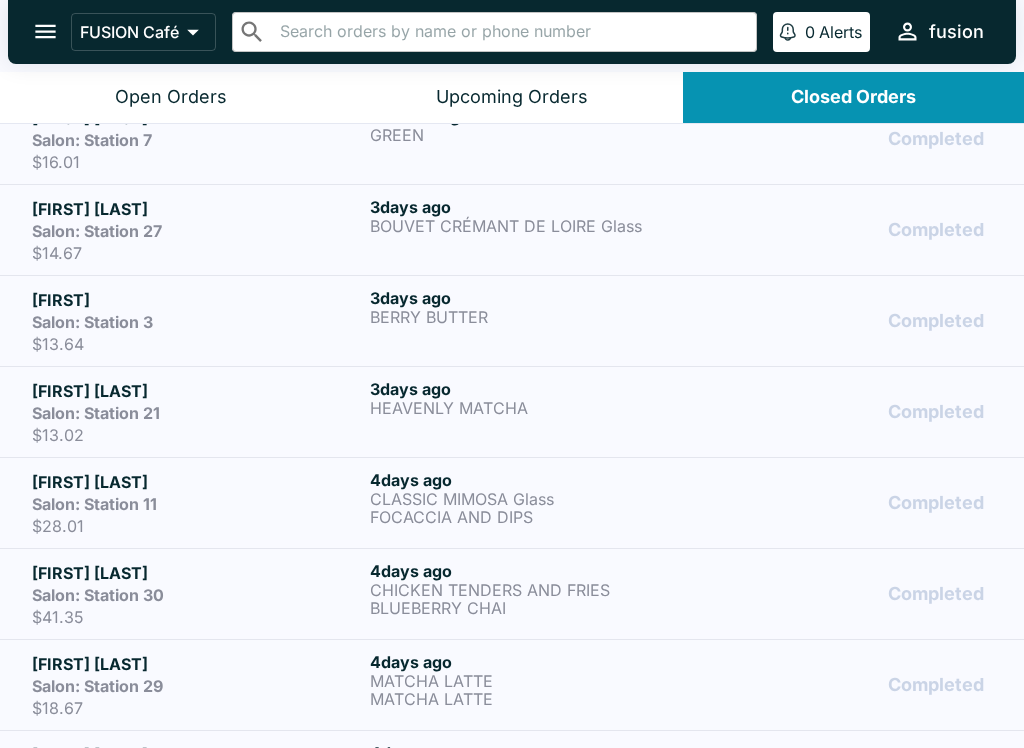 click on "[DAYS_AGO]" at bounding box center (535, 298) 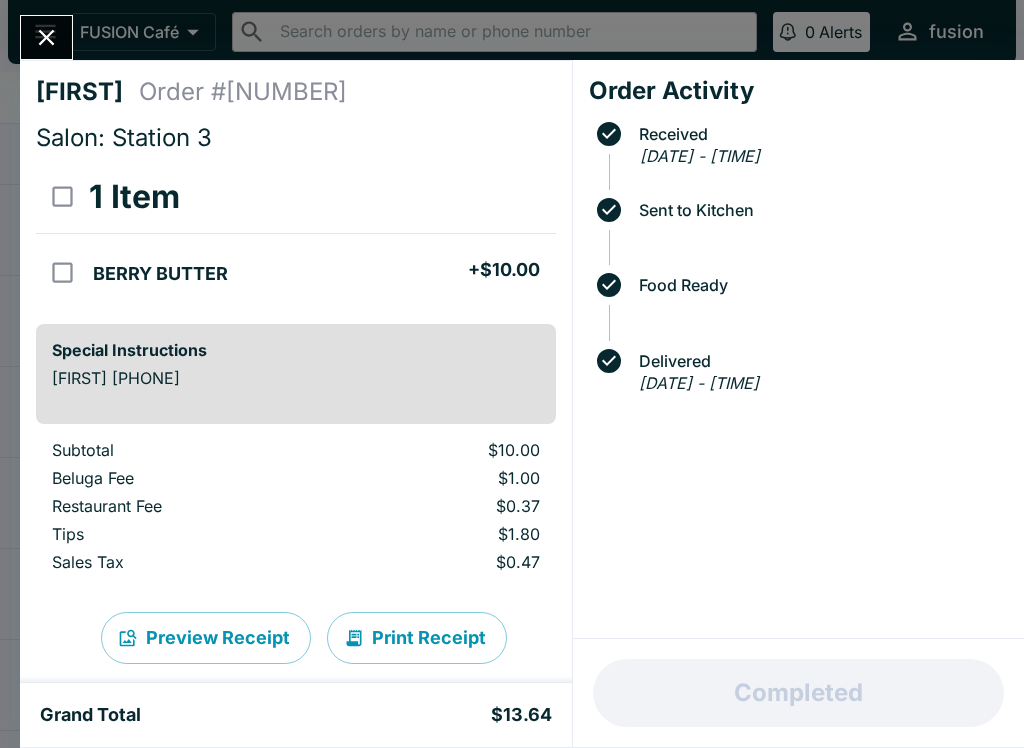 click on "Print Receipt" at bounding box center [417, 638] 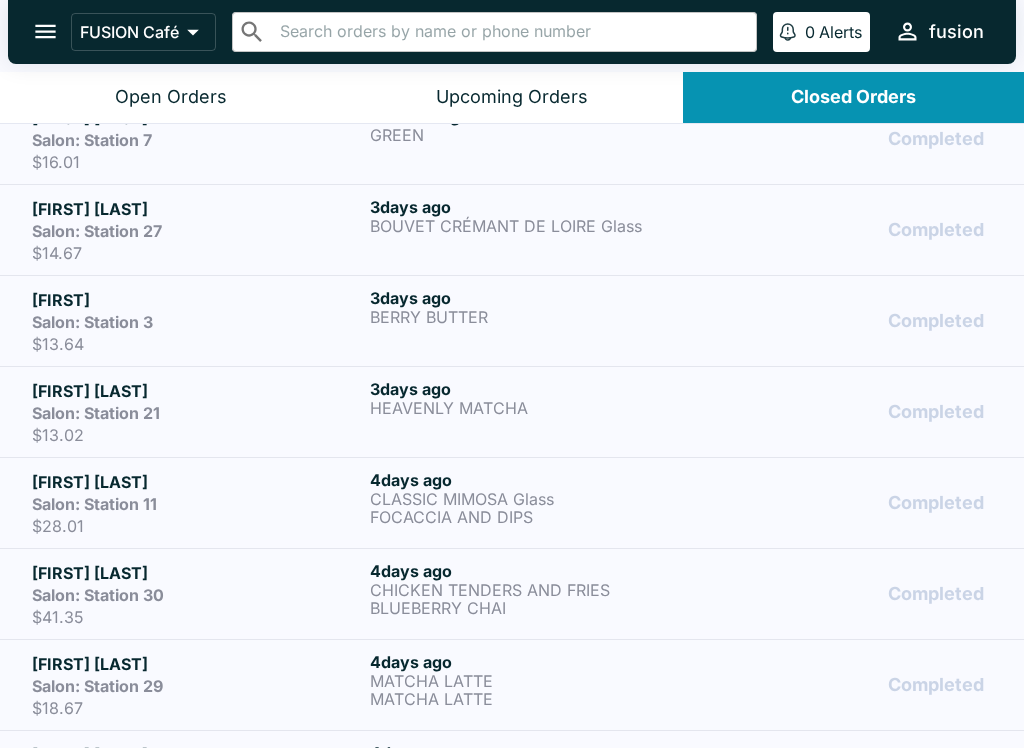click on "BOUVET CRÉMANT DE LOIRE Glass" at bounding box center [535, 226] 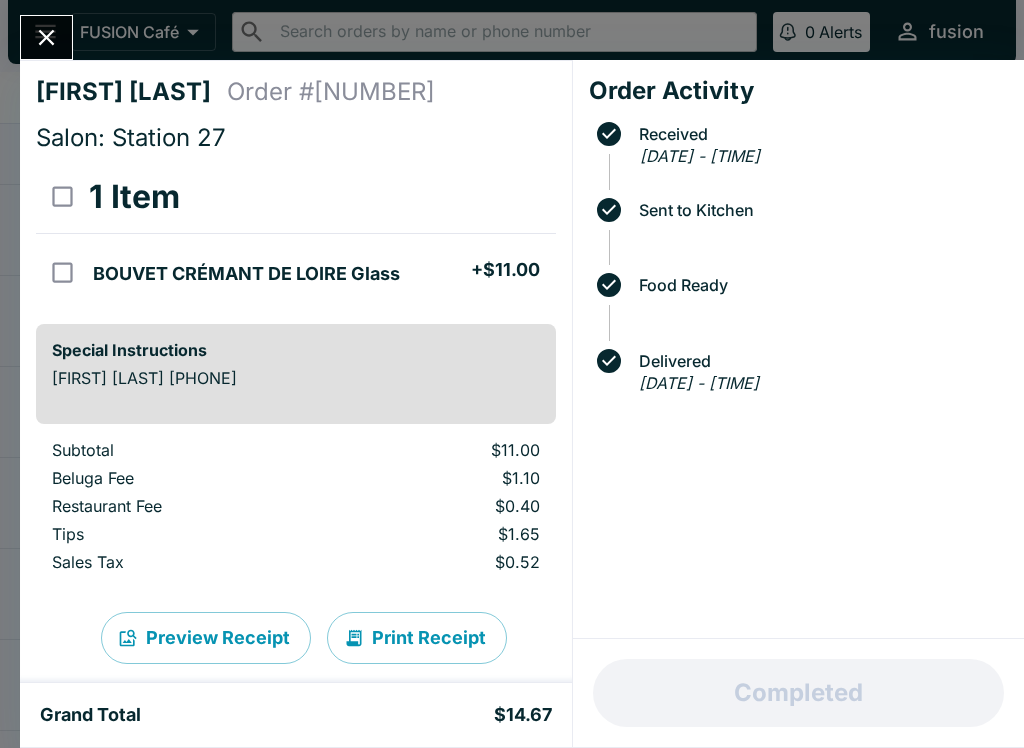 click on "Print Receipt" at bounding box center [417, 638] 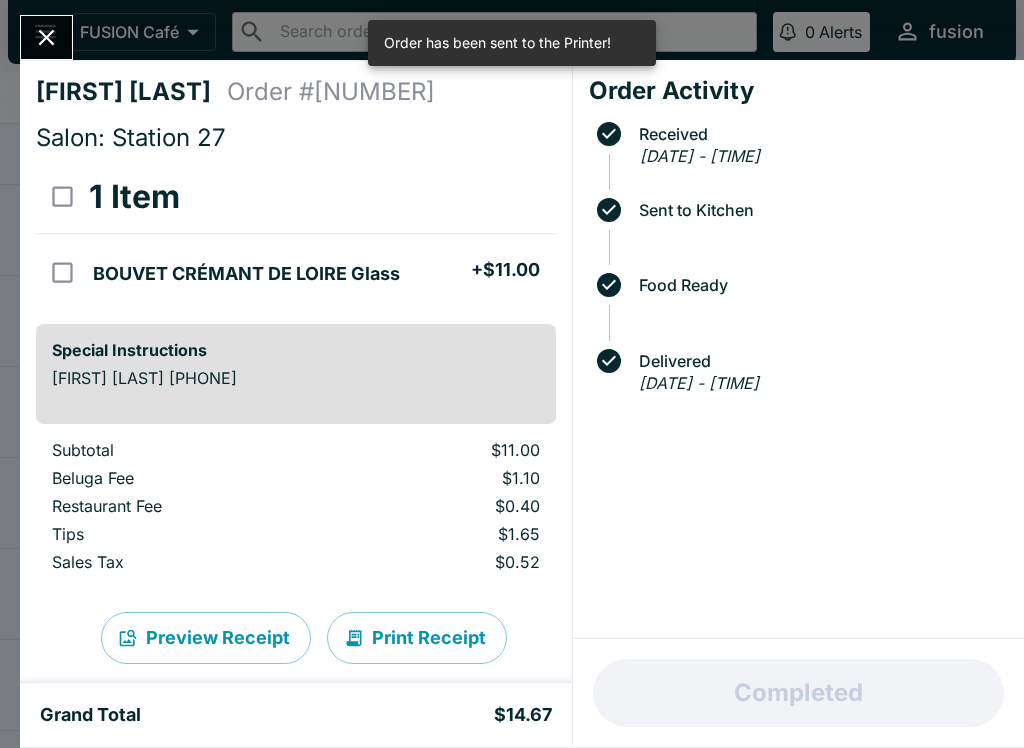 click 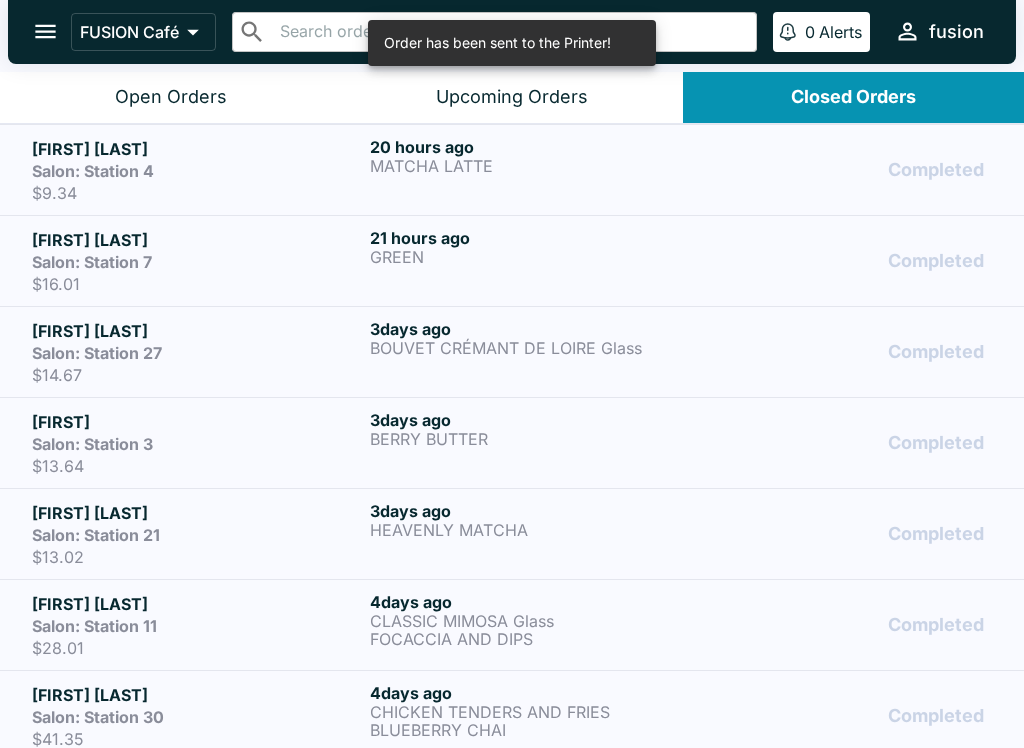 scroll, scrollTop: 0, scrollLeft: 0, axis: both 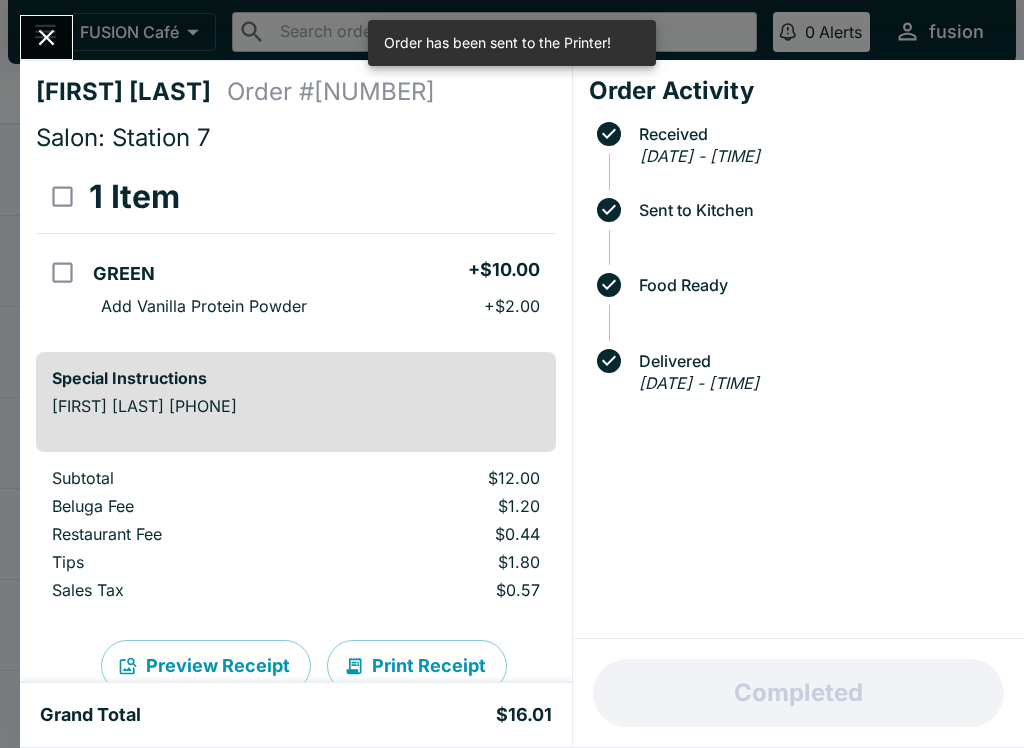 click on "Print Receipt" at bounding box center [417, 666] 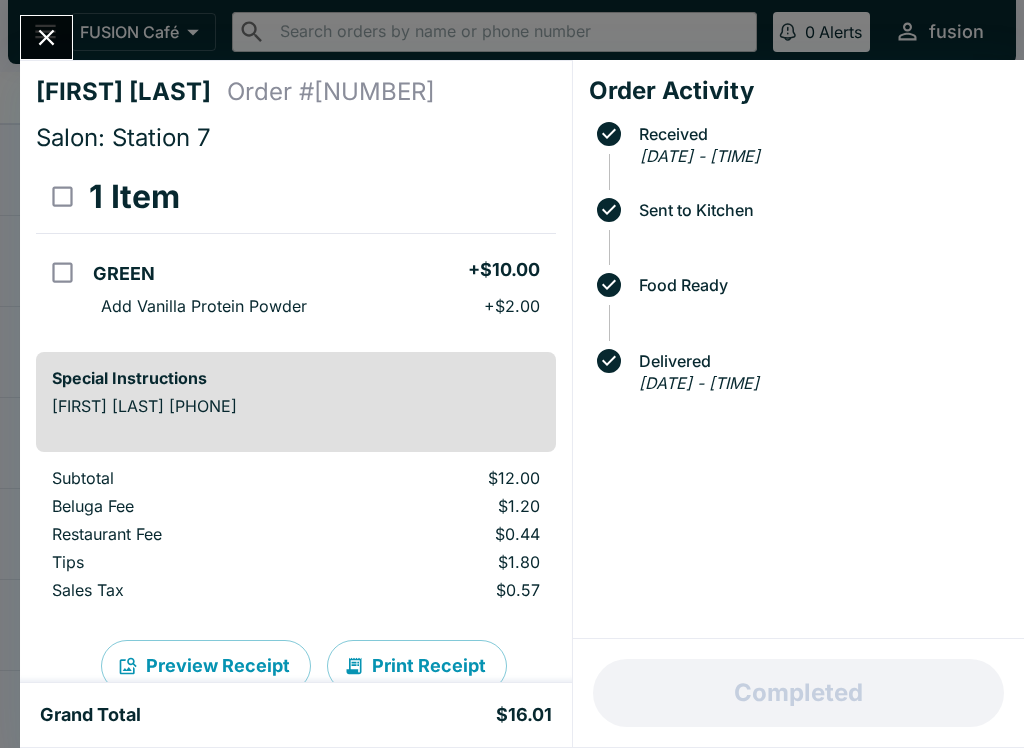 click 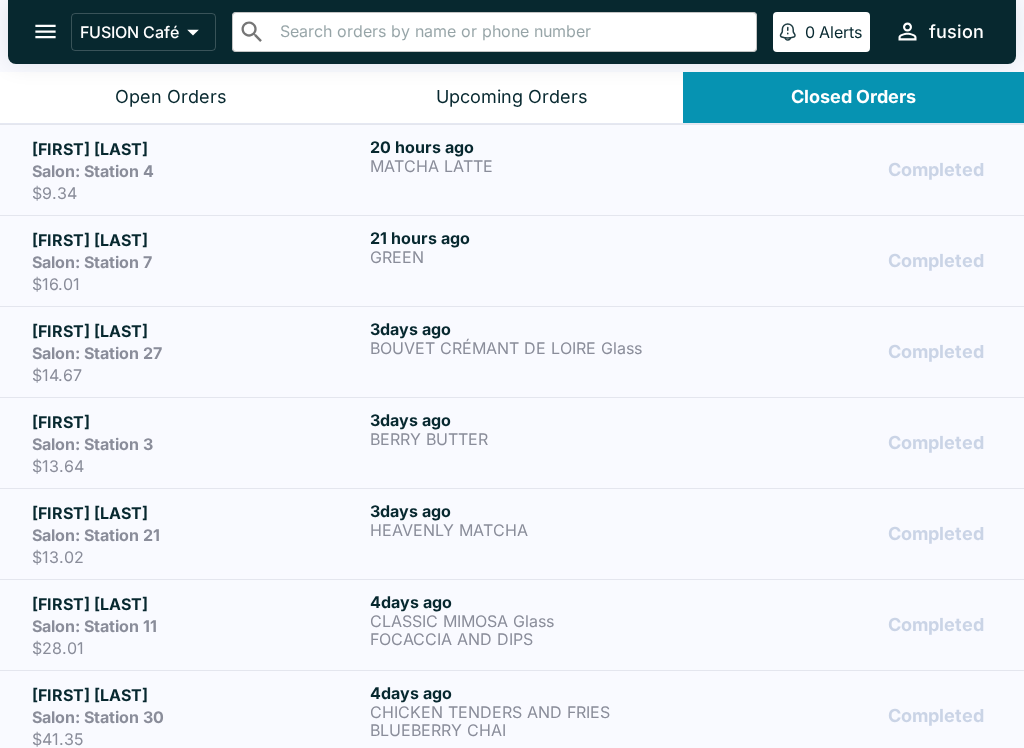 click on "MATCHA LATTE" at bounding box center (535, 166) 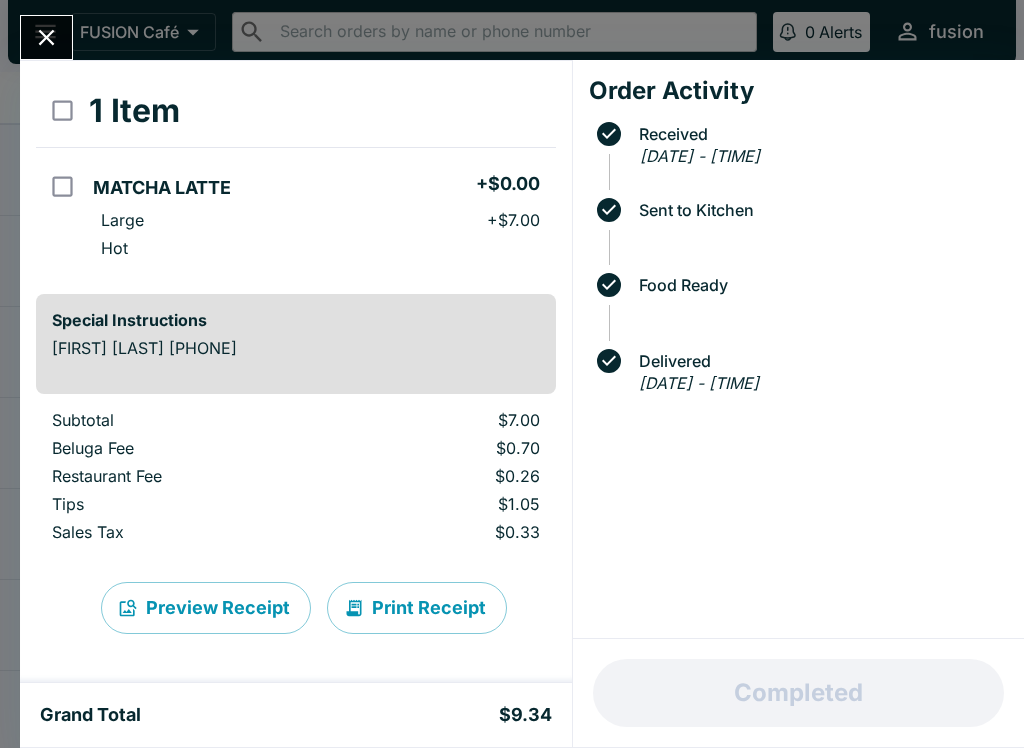 scroll, scrollTop: 86, scrollLeft: 0, axis: vertical 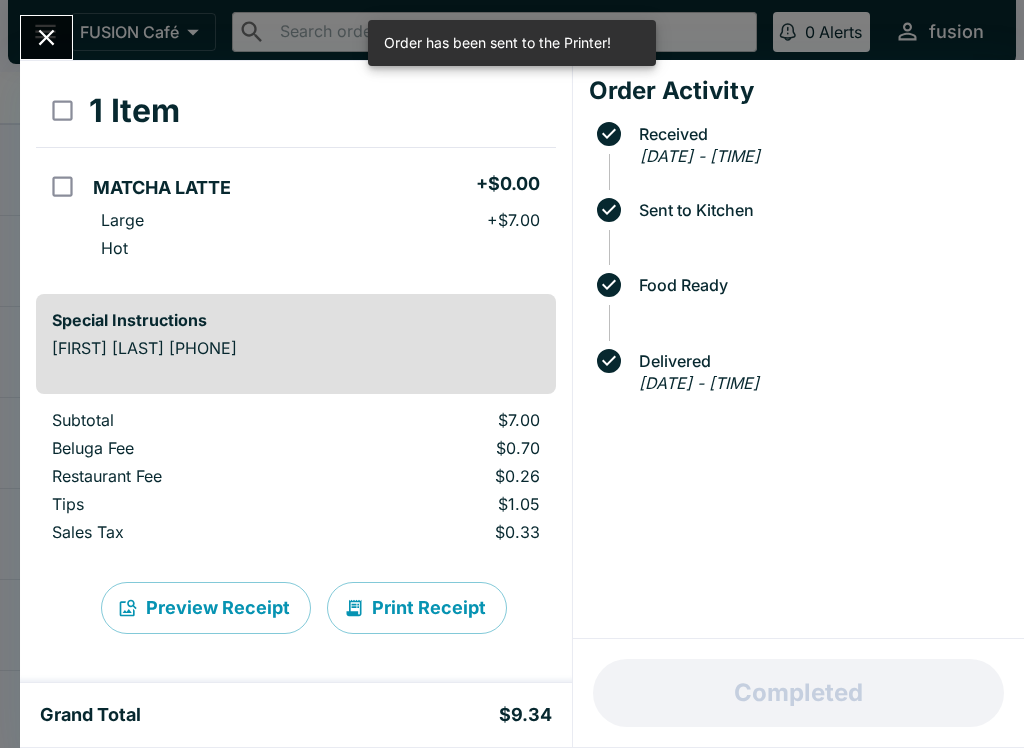 click at bounding box center (46, 37) 